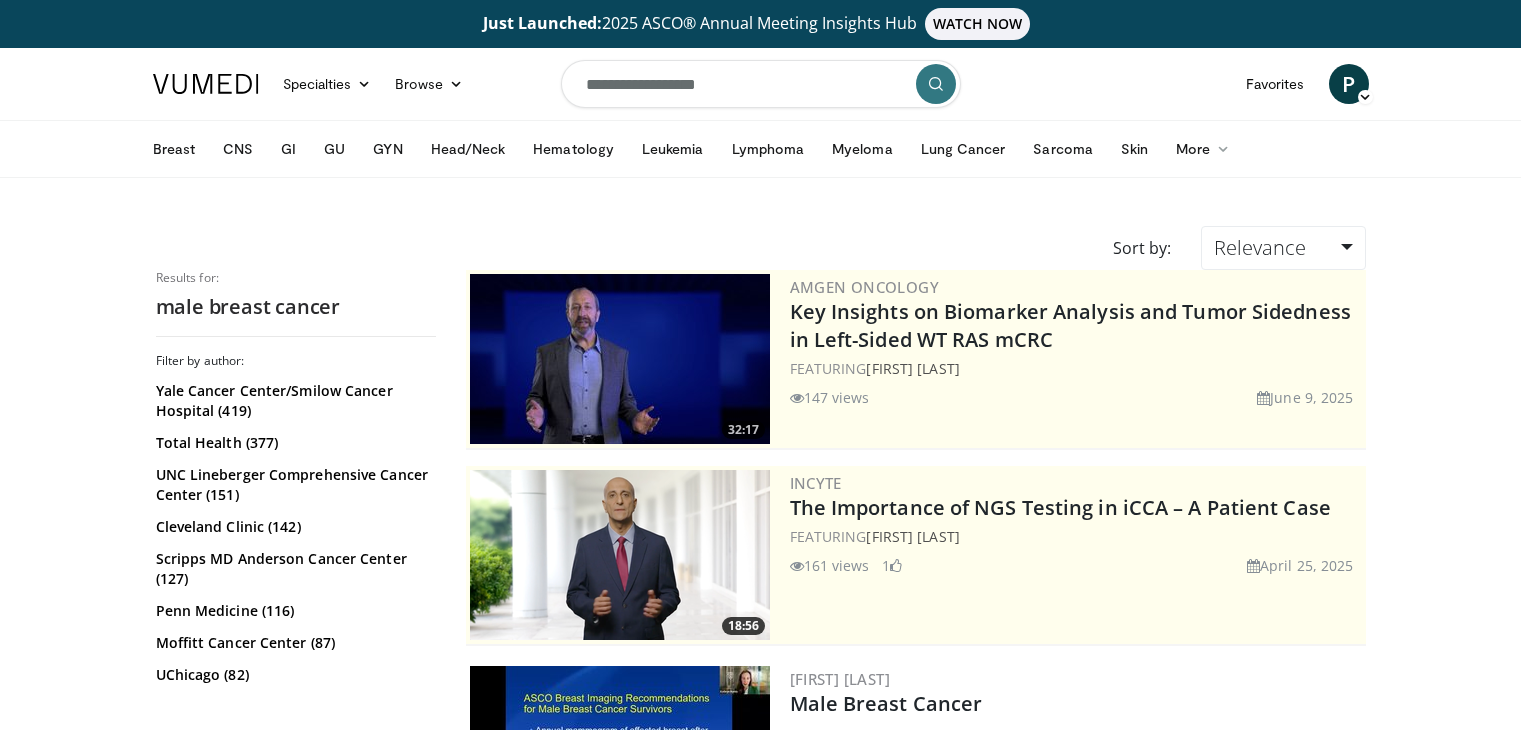 scroll, scrollTop: 0, scrollLeft: 0, axis: both 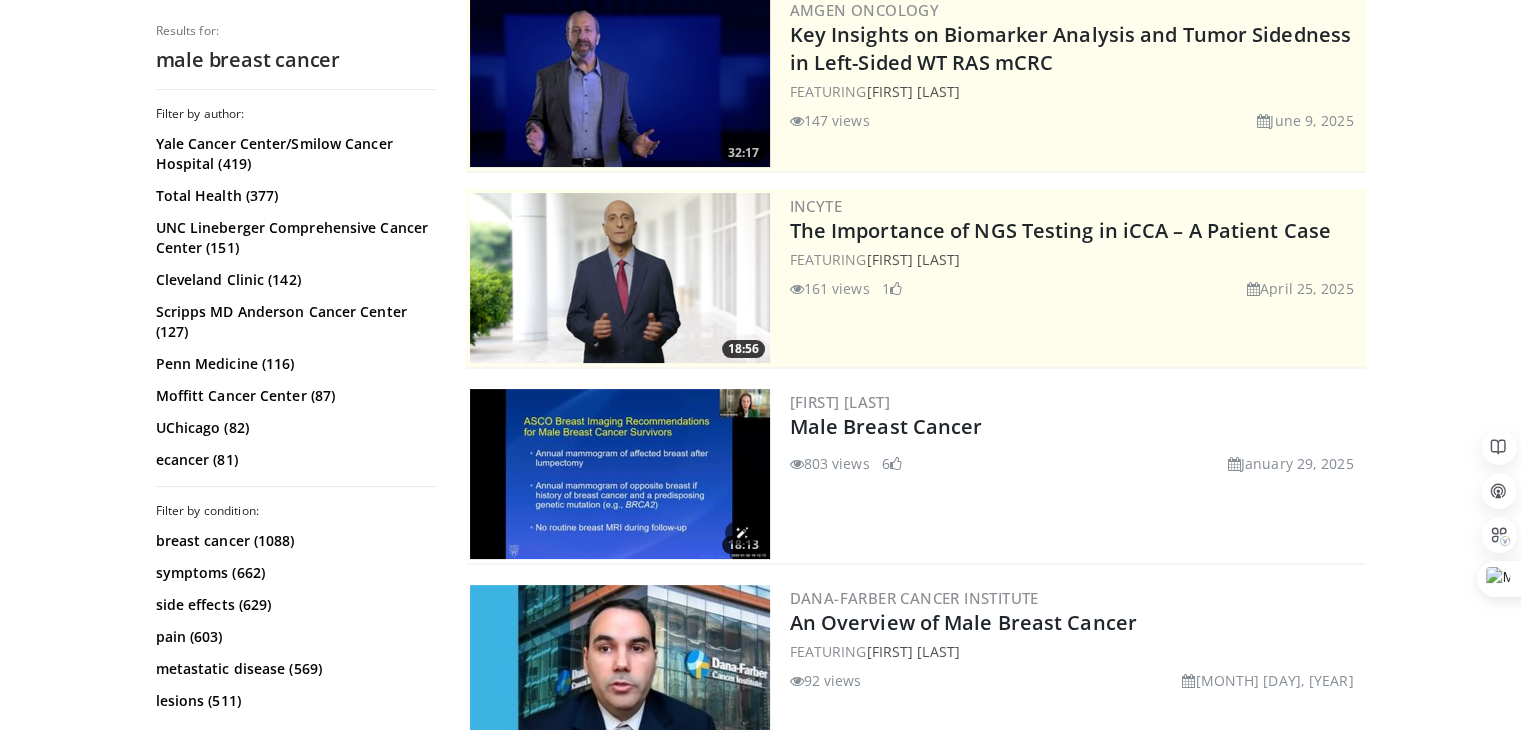 click at bounding box center (620, 474) 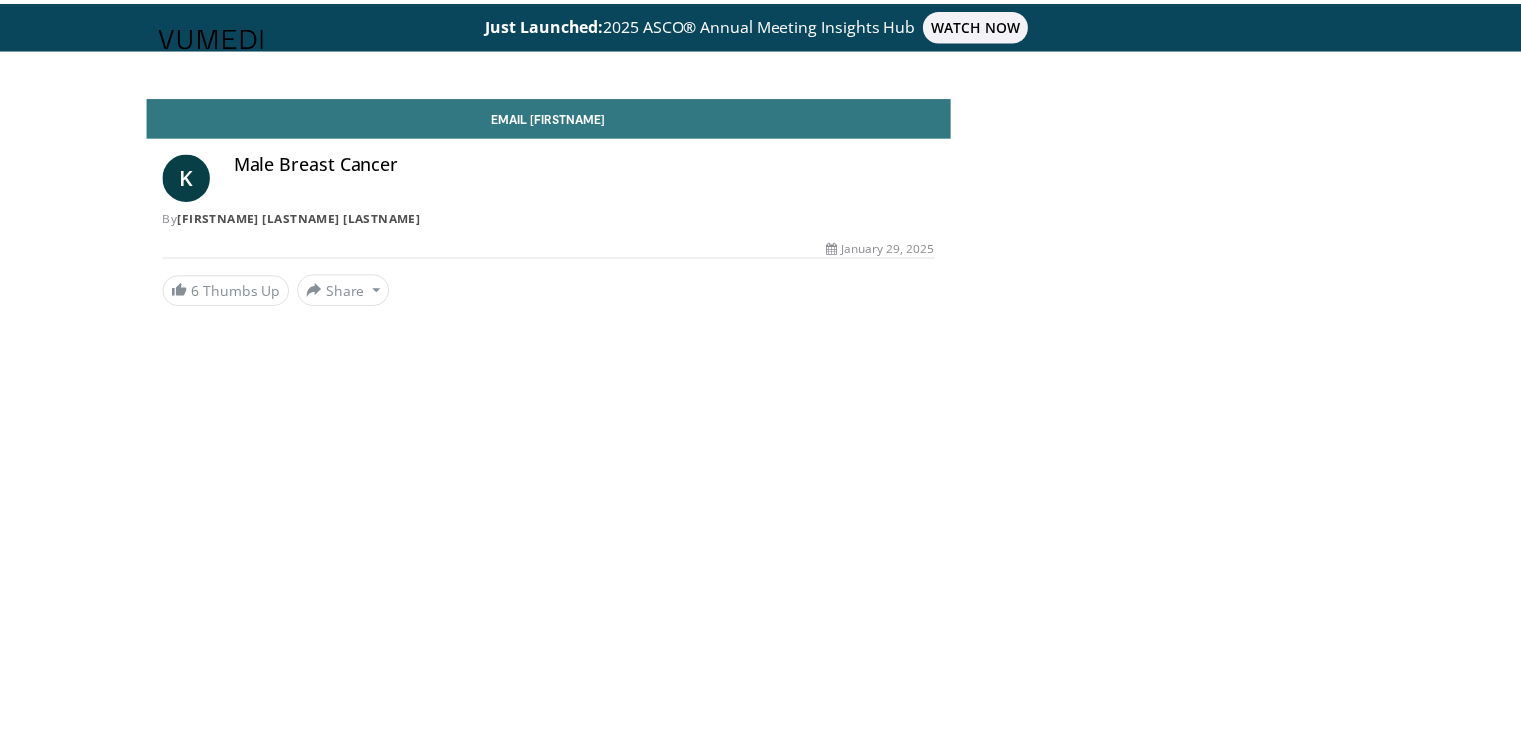 scroll, scrollTop: 0, scrollLeft: 0, axis: both 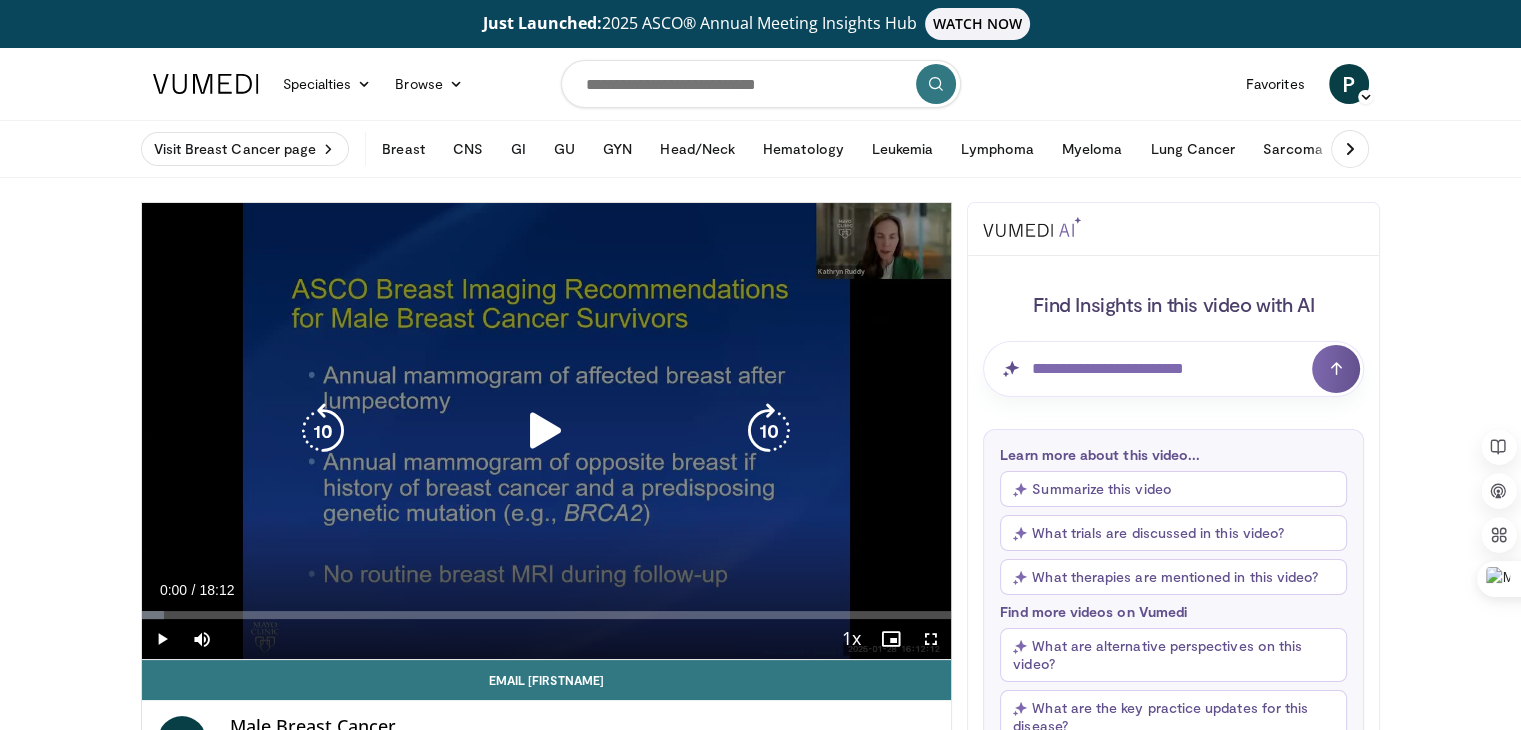 click at bounding box center [546, 431] 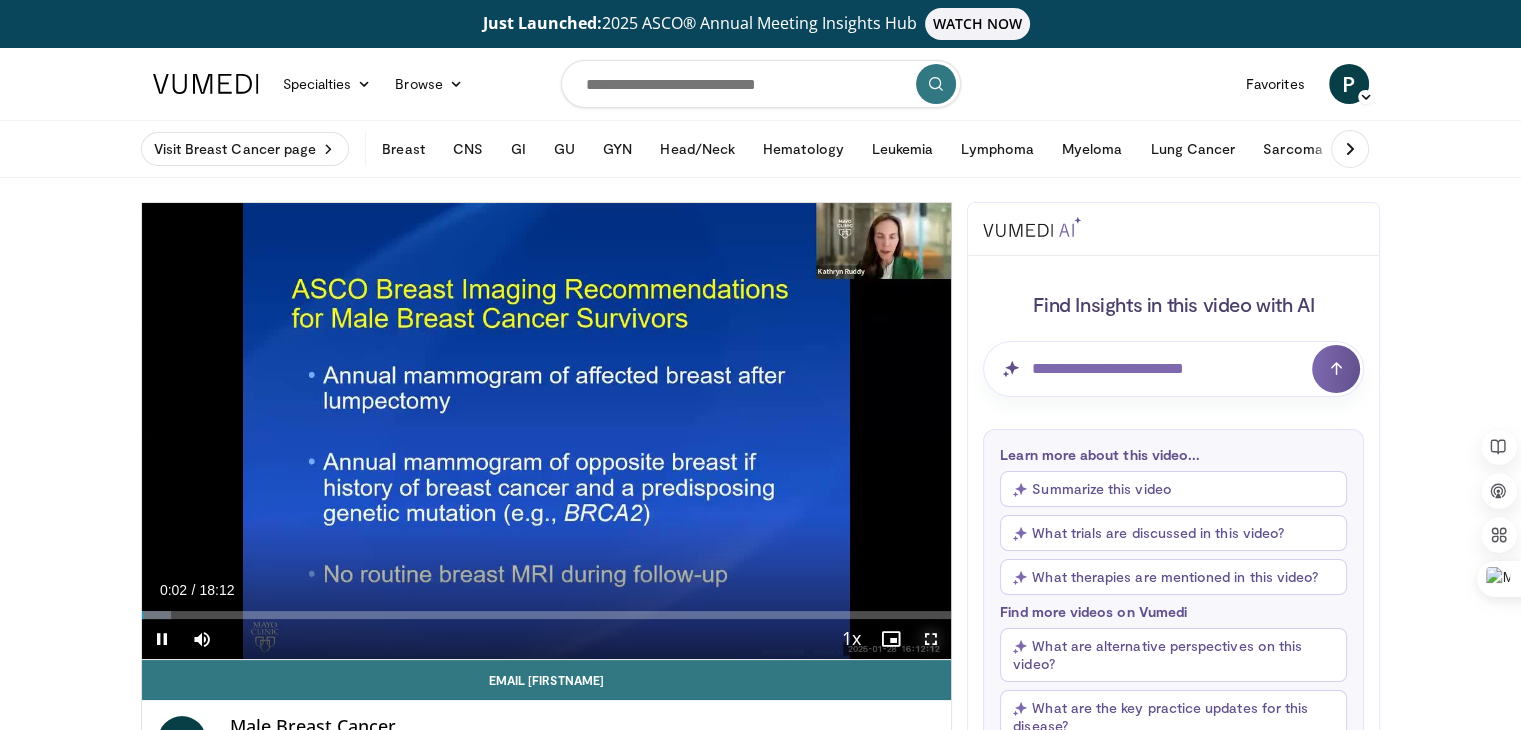 click at bounding box center [931, 639] 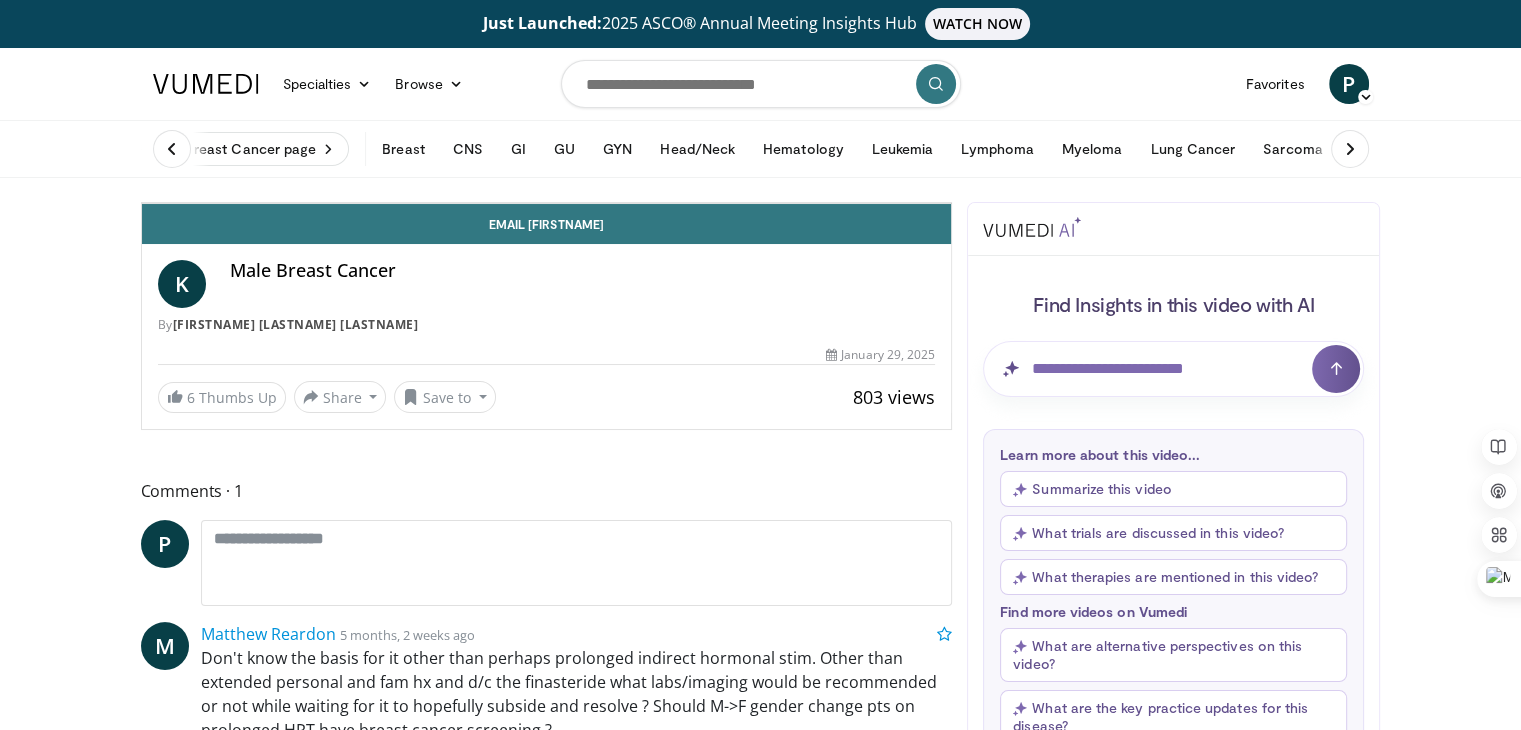 scroll, scrollTop: 941, scrollLeft: 0, axis: vertical 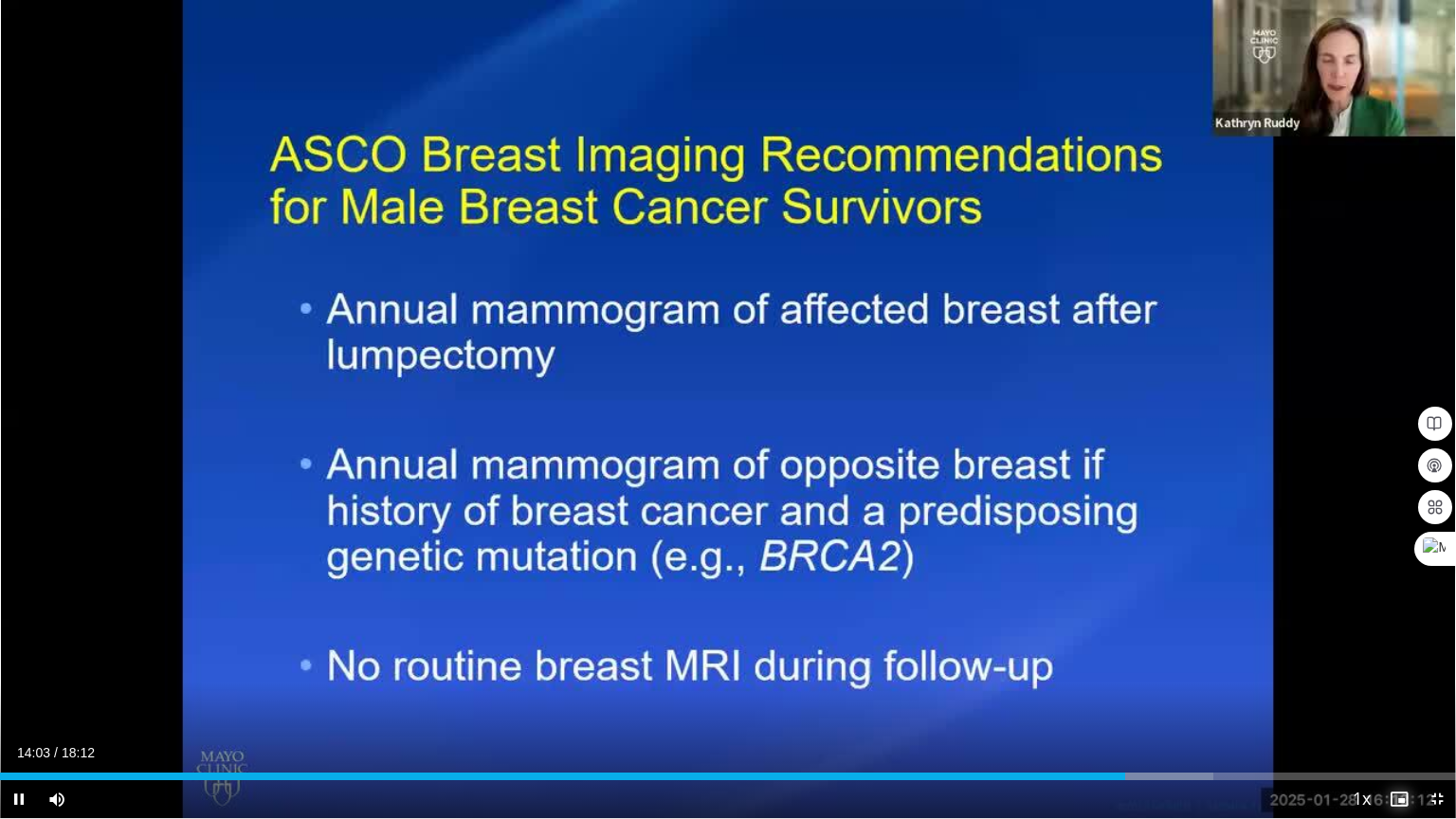 click at bounding box center [1399, 799] 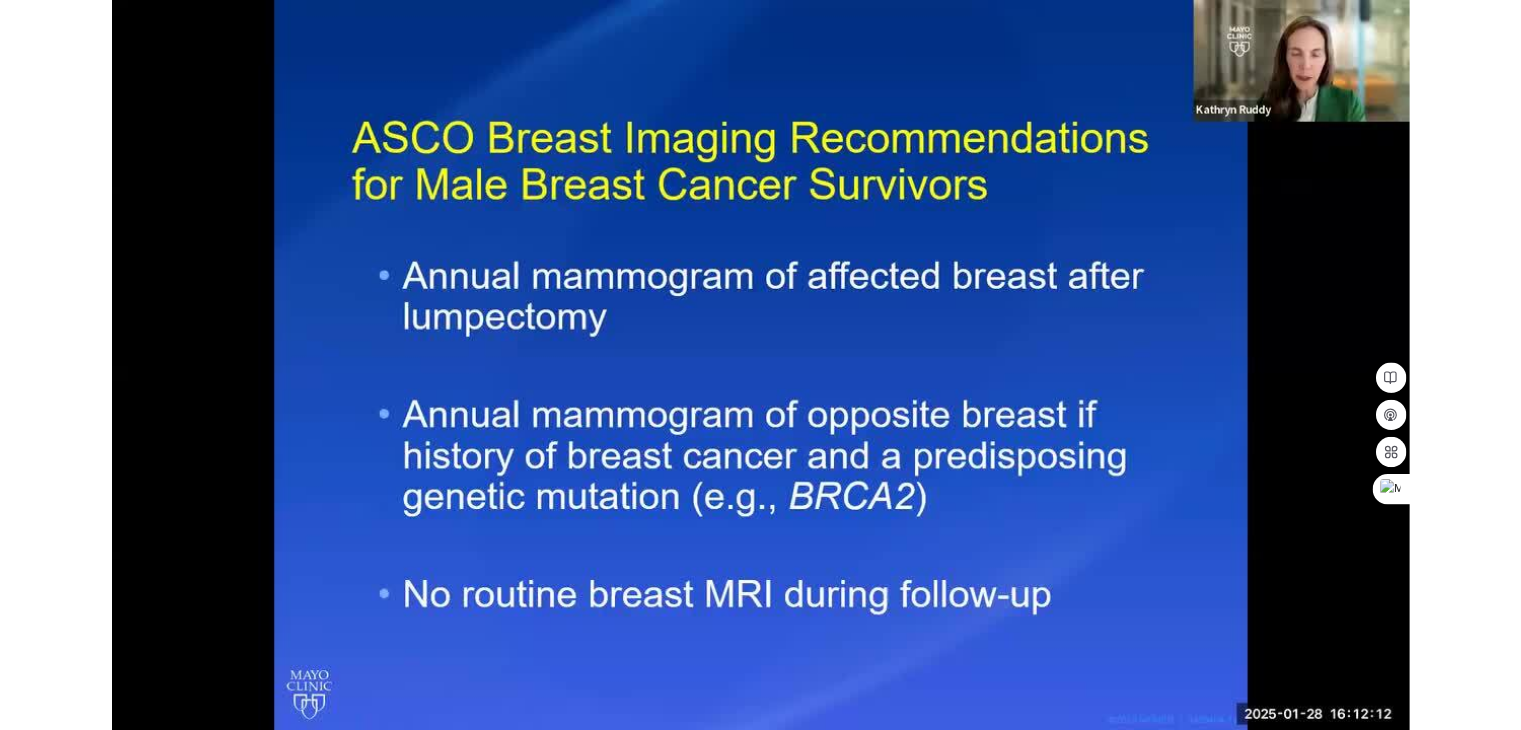 scroll, scrollTop: 1076, scrollLeft: 0, axis: vertical 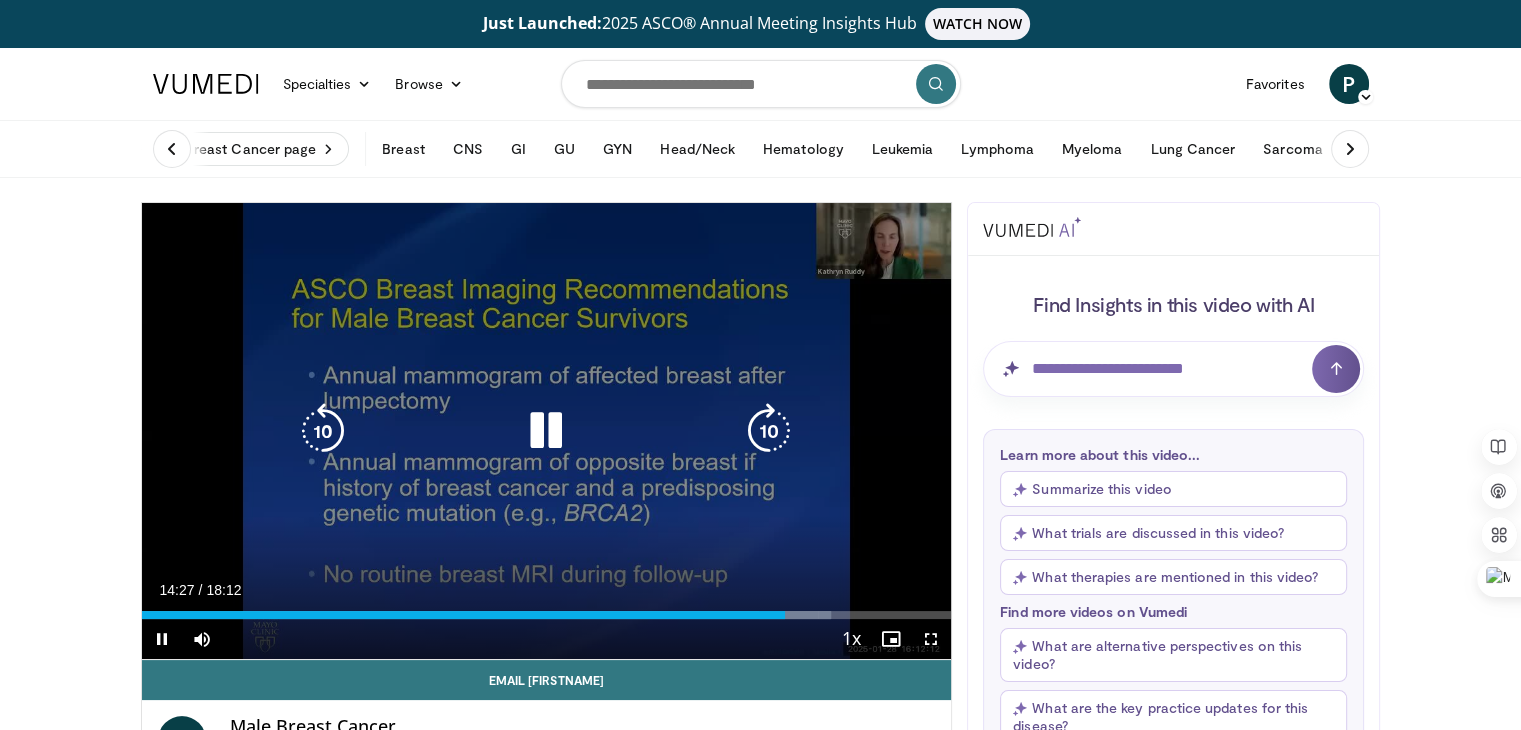 click at bounding box center (323, 431) 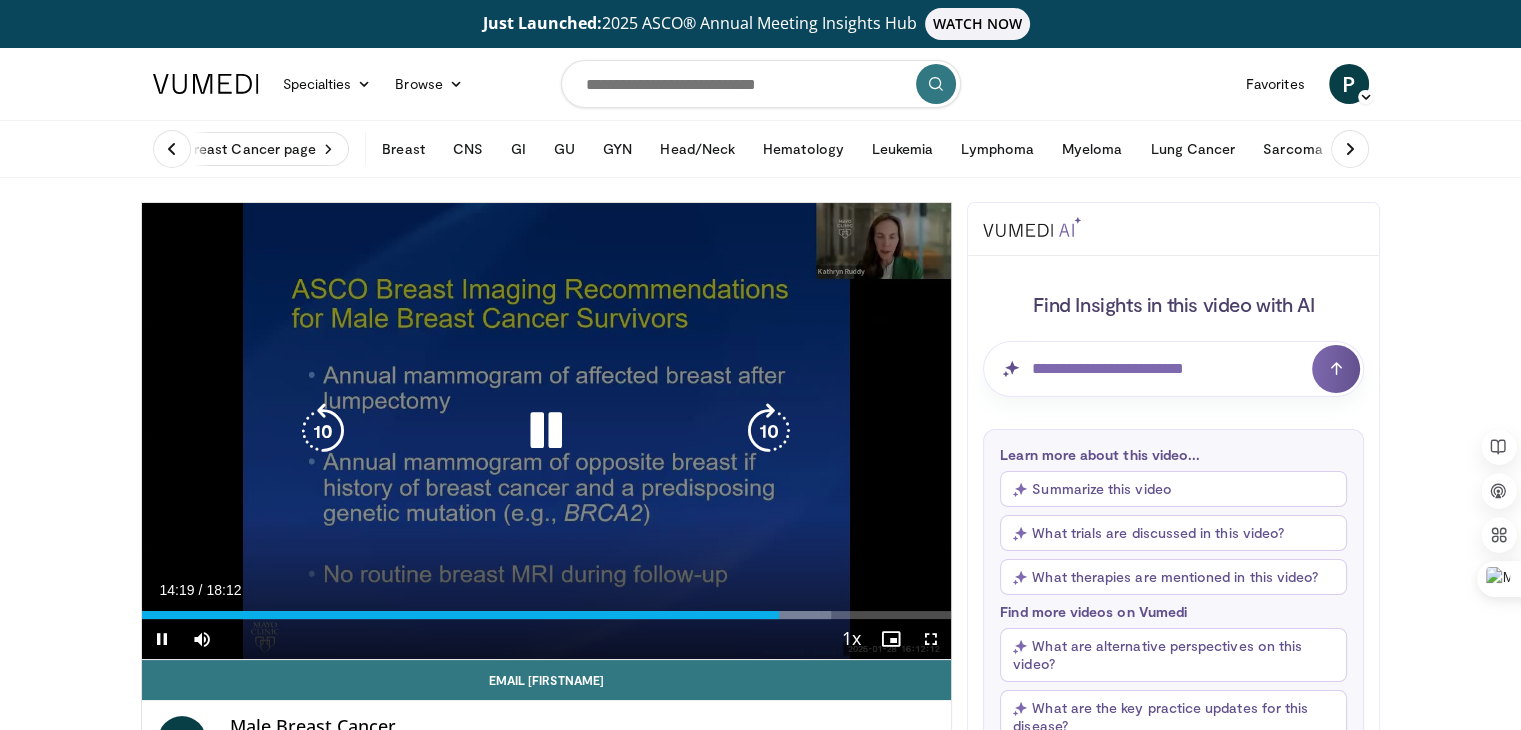 click at bounding box center (323, 431) 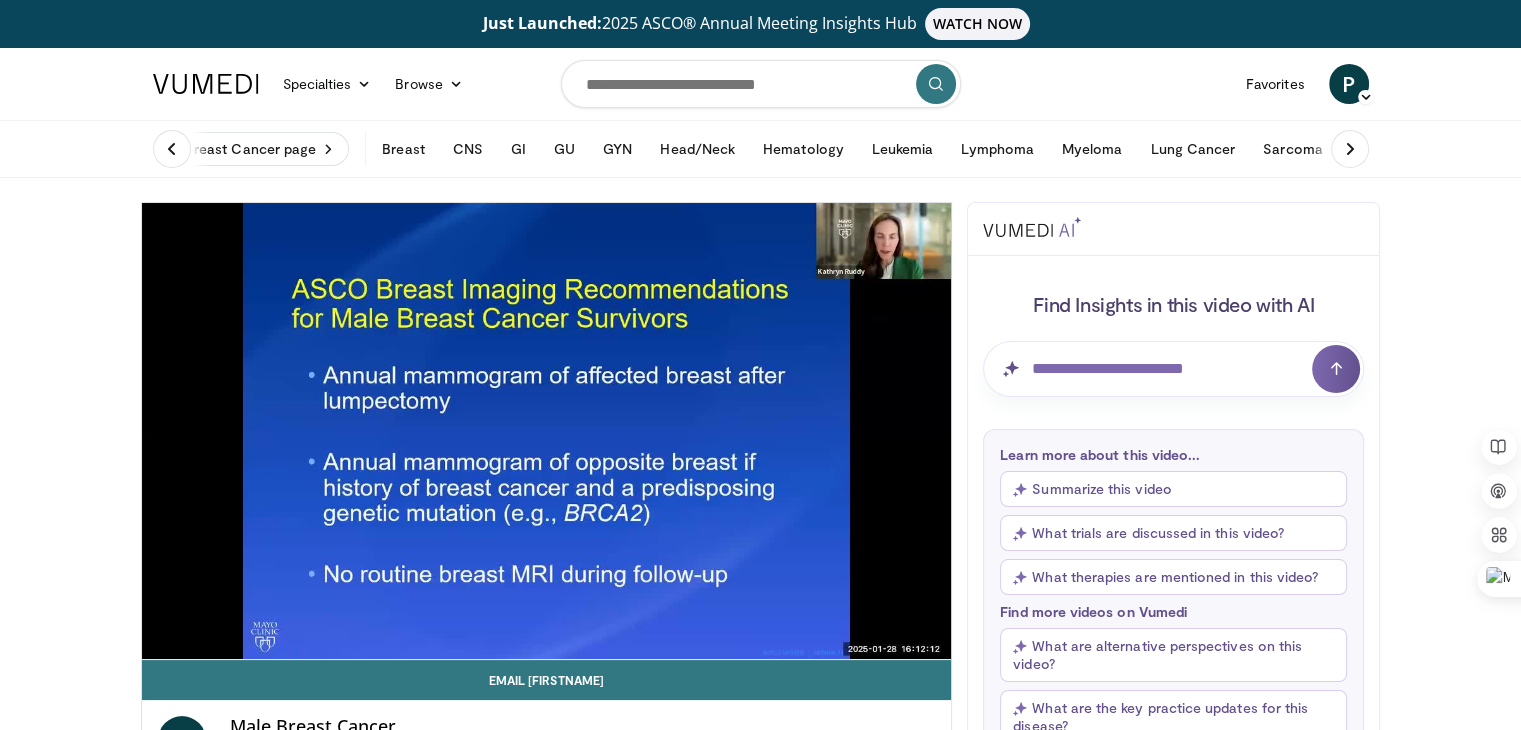 click on "10 seconds
Tap to unmute" at bounding box center (547, 431) 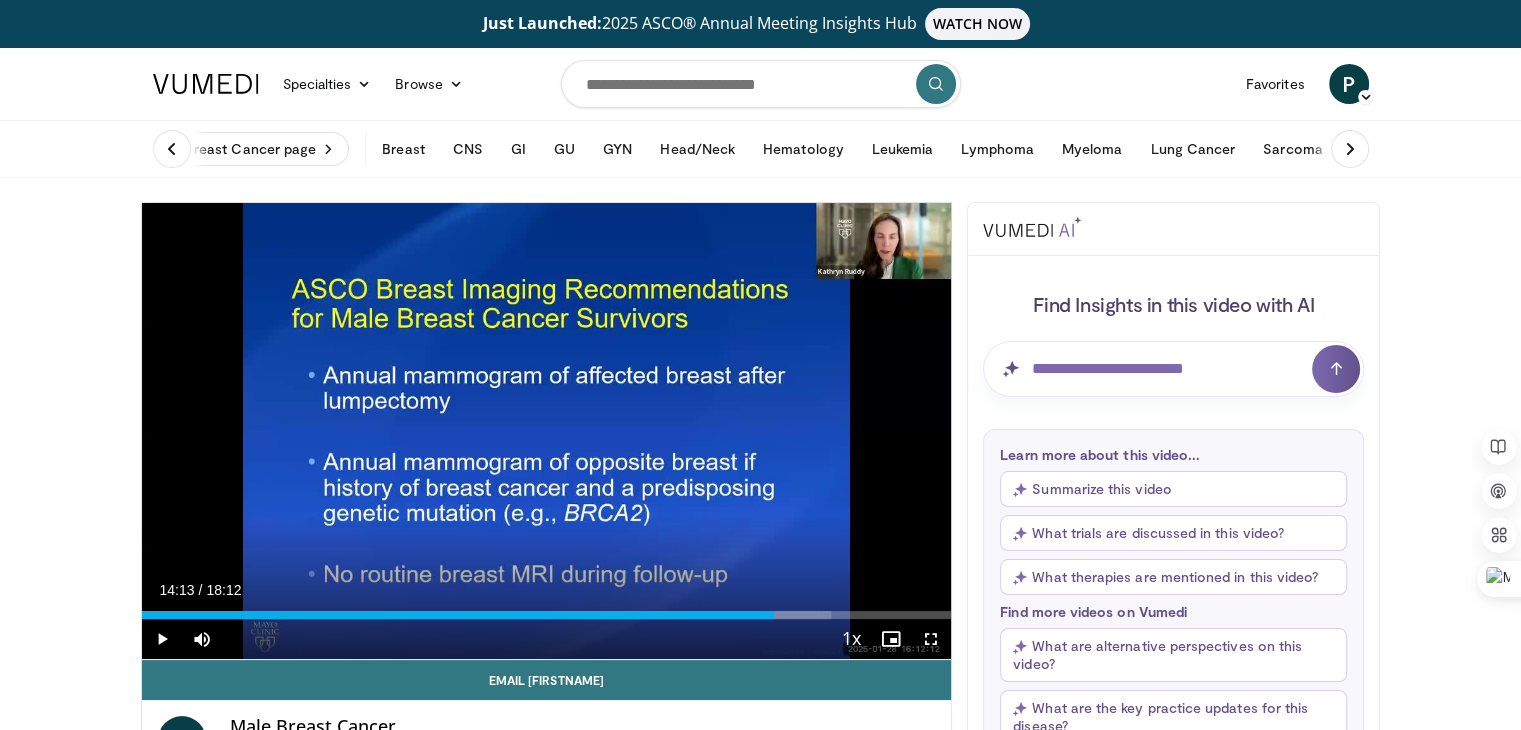 click on "10 seconds
Tap to unmute" at bounding box center [547, 431] 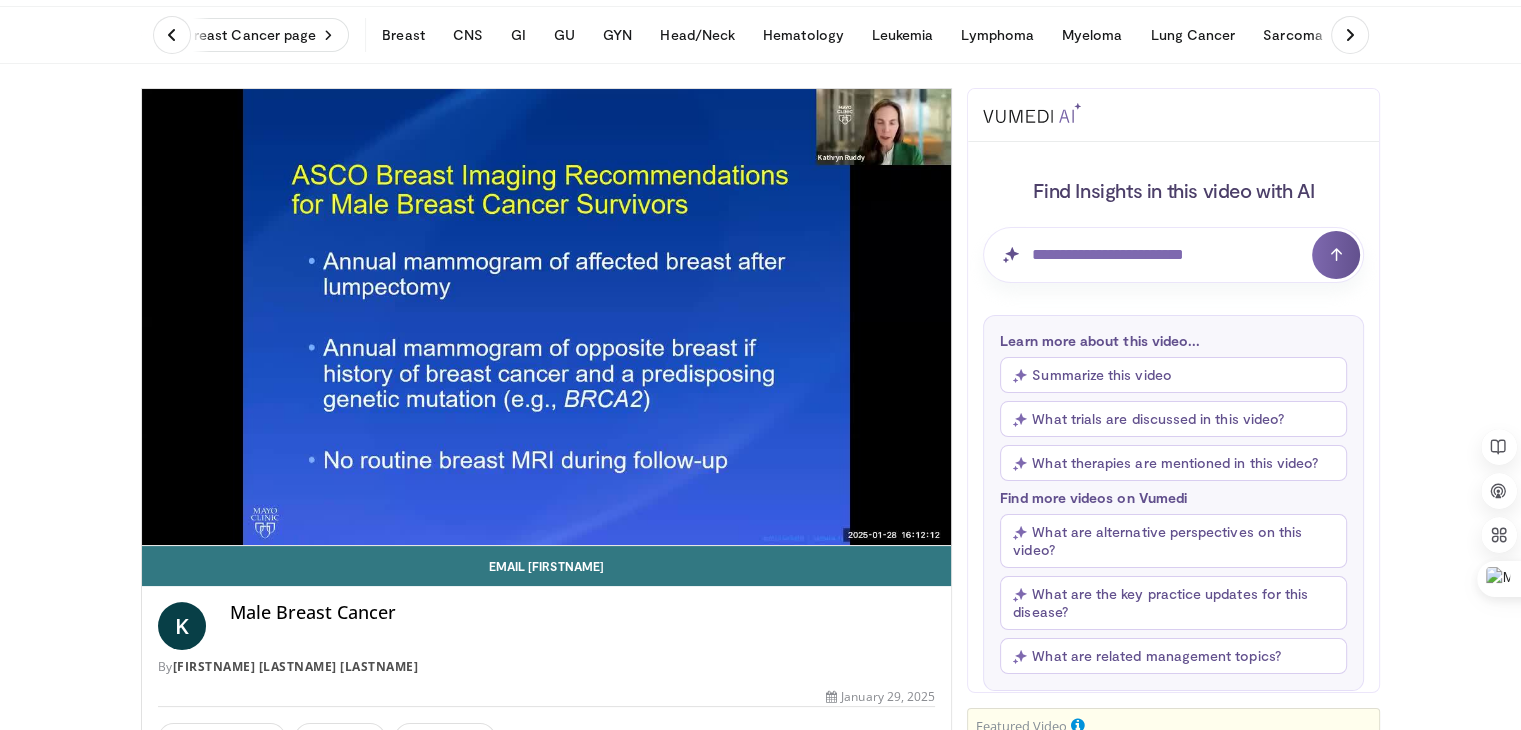 scroll, scrollTop: 110, scrollLeft: 0, axis: vertical 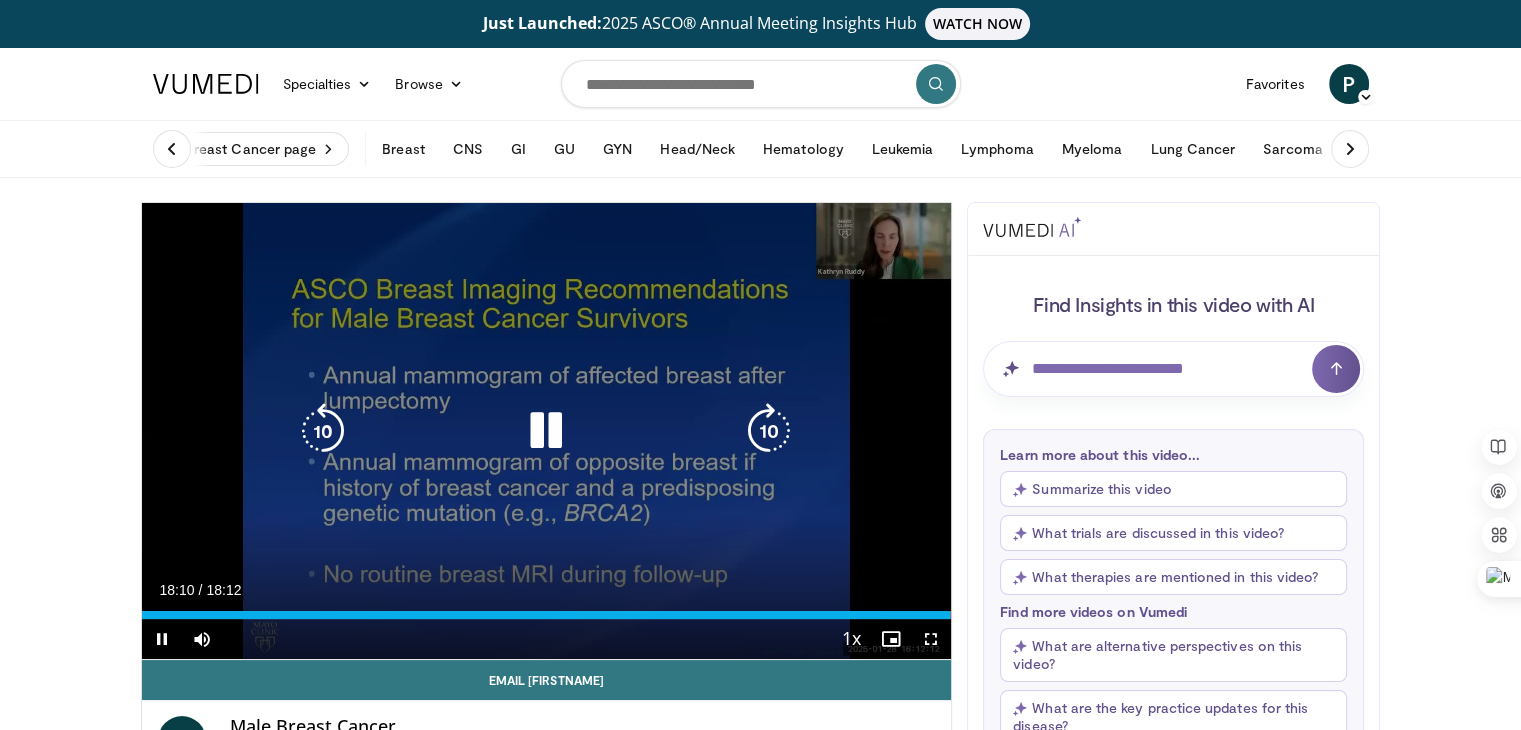 click at bounding box center [546, 431] 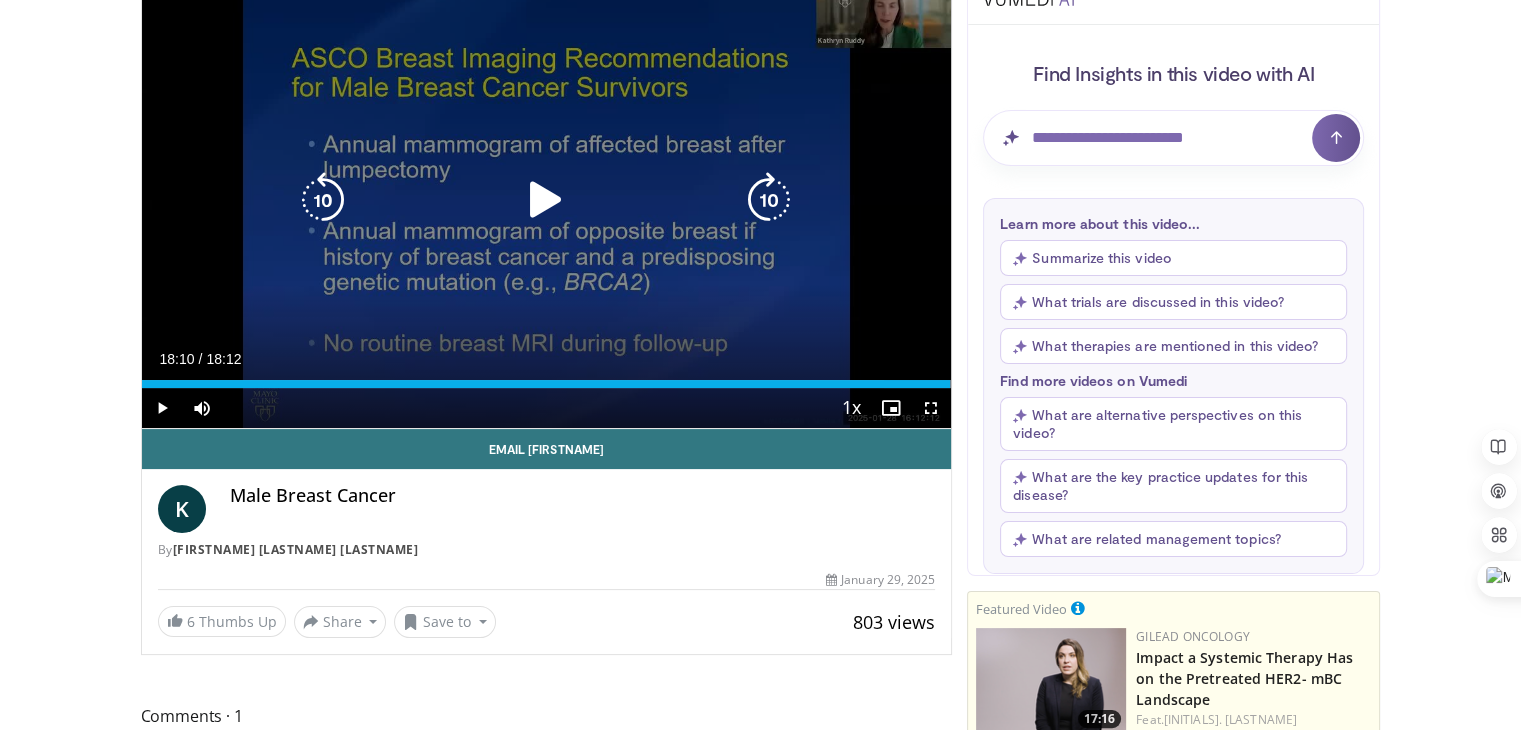 scroll, scrollTop: 242, scrollLeft: 0, axis: vertical 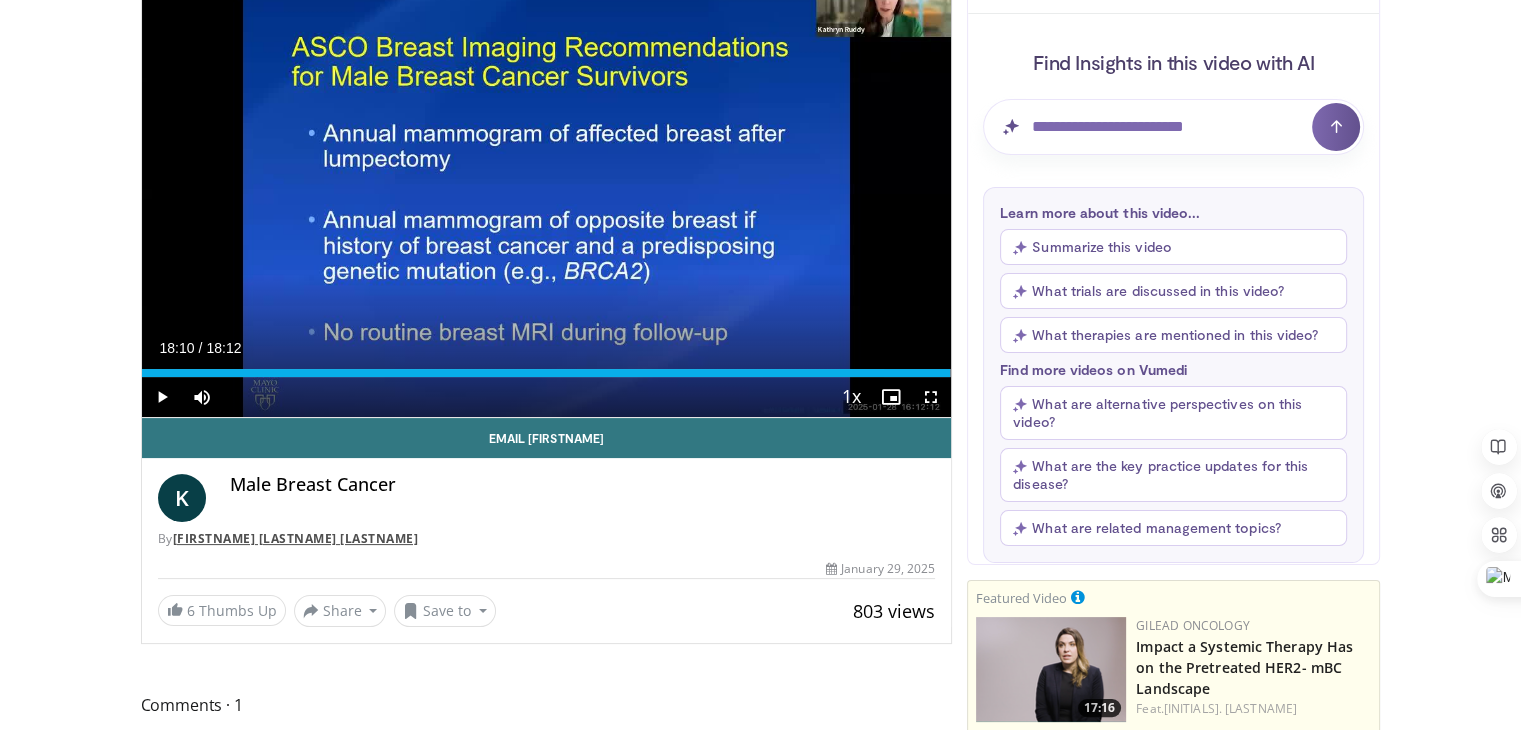 click on "[FIRST] [LAST]" at bounding box center [296, 538] 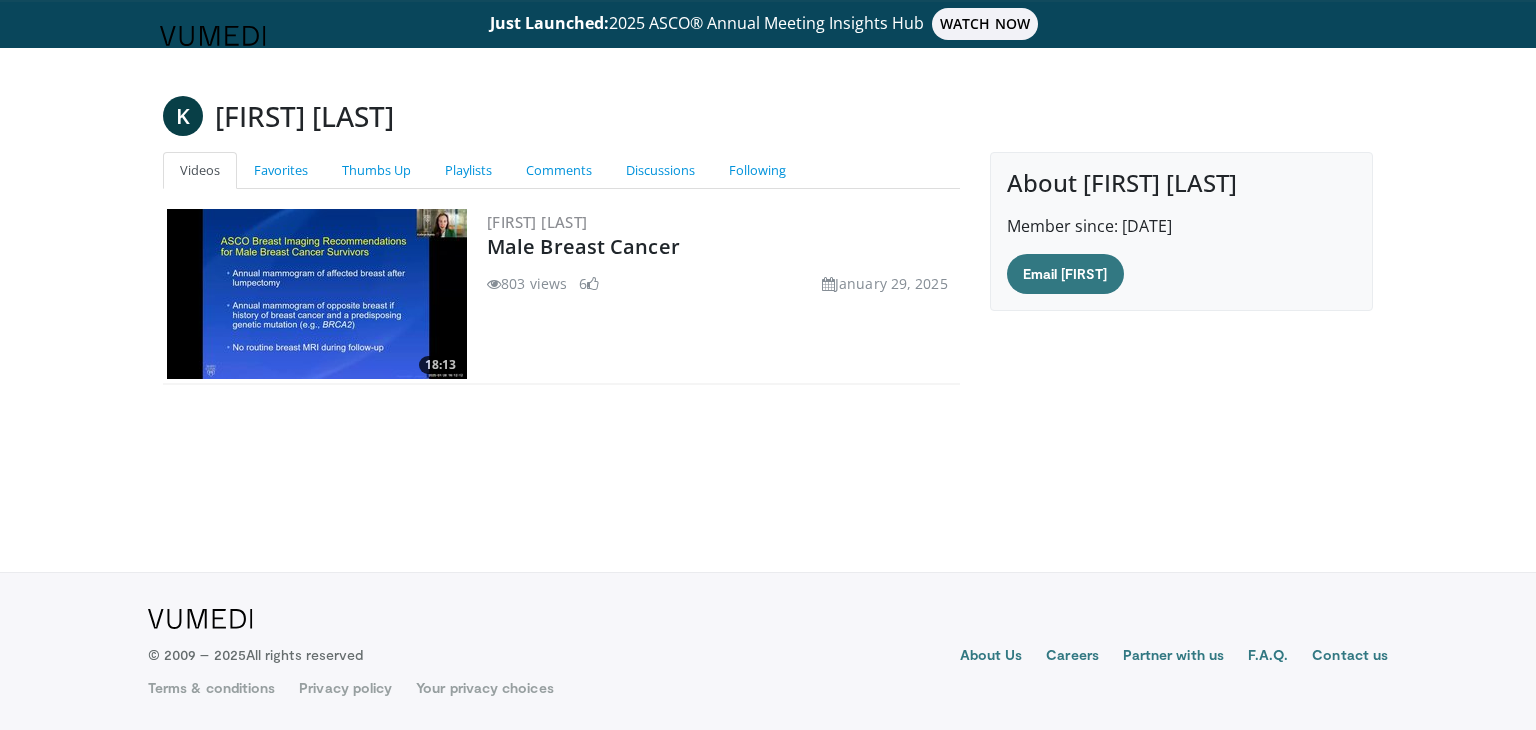 scroll, scrollTop: 0, scrollLeft: 0, axis: both 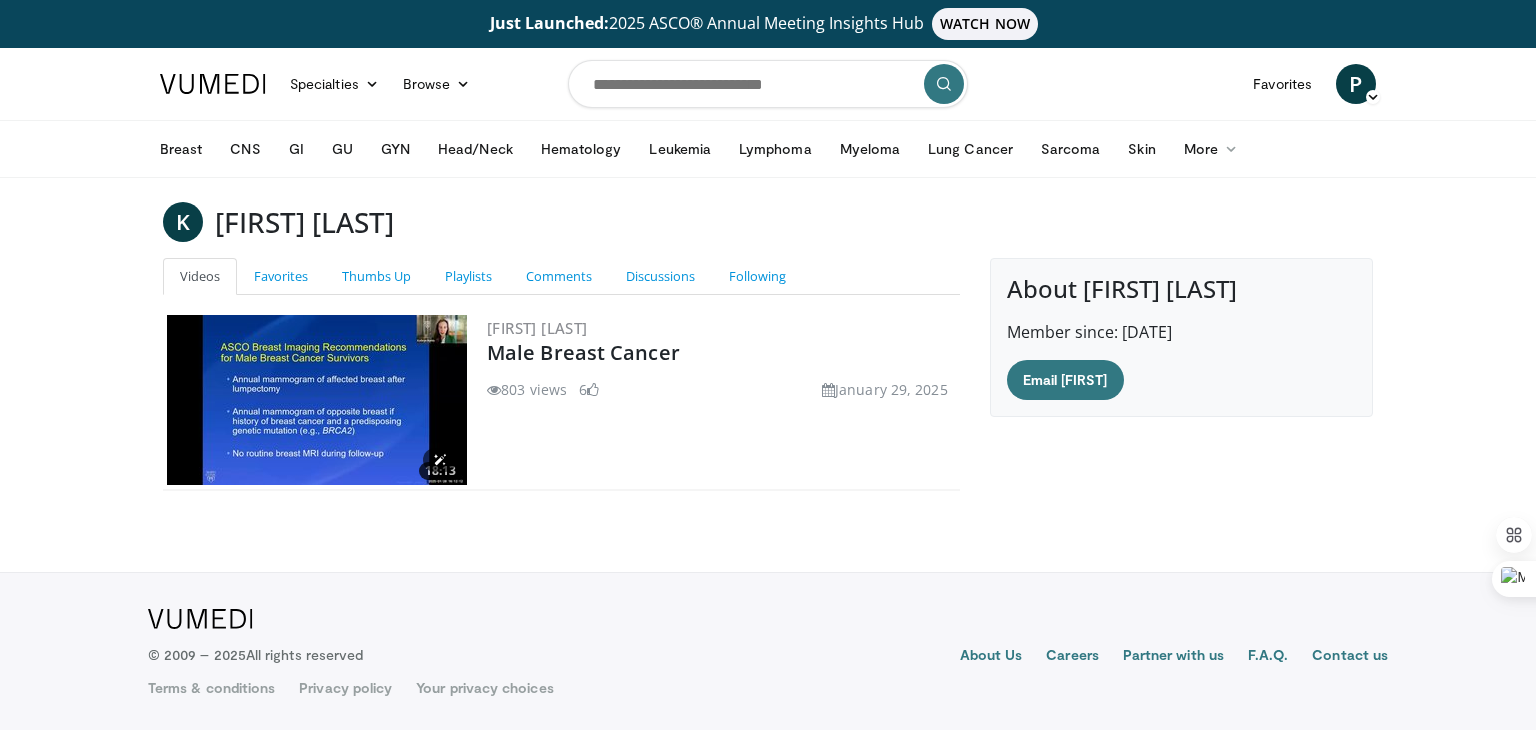 click at bounding box center (317, 400) 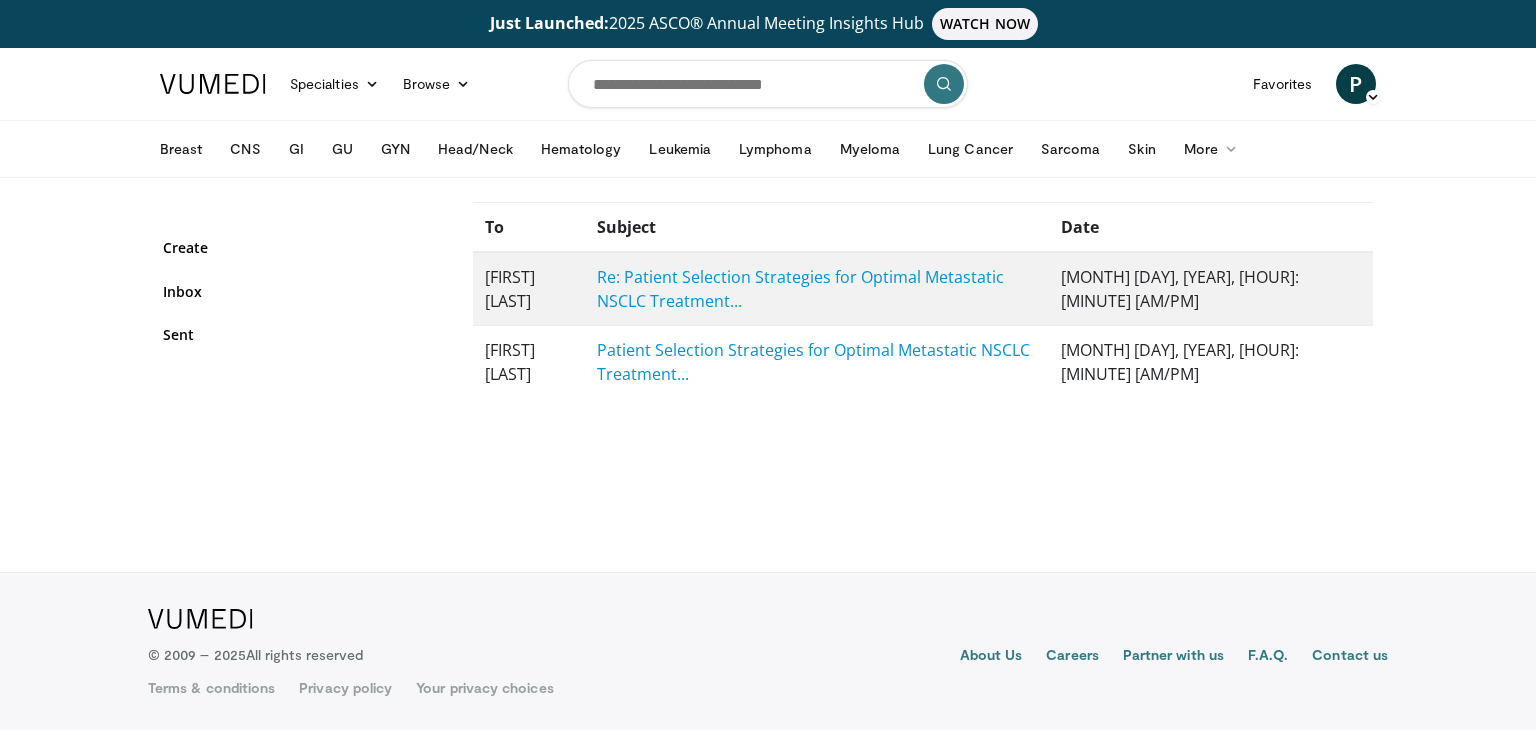 scroll, scrollTop: 0, scrollLeft: 0, axis: both 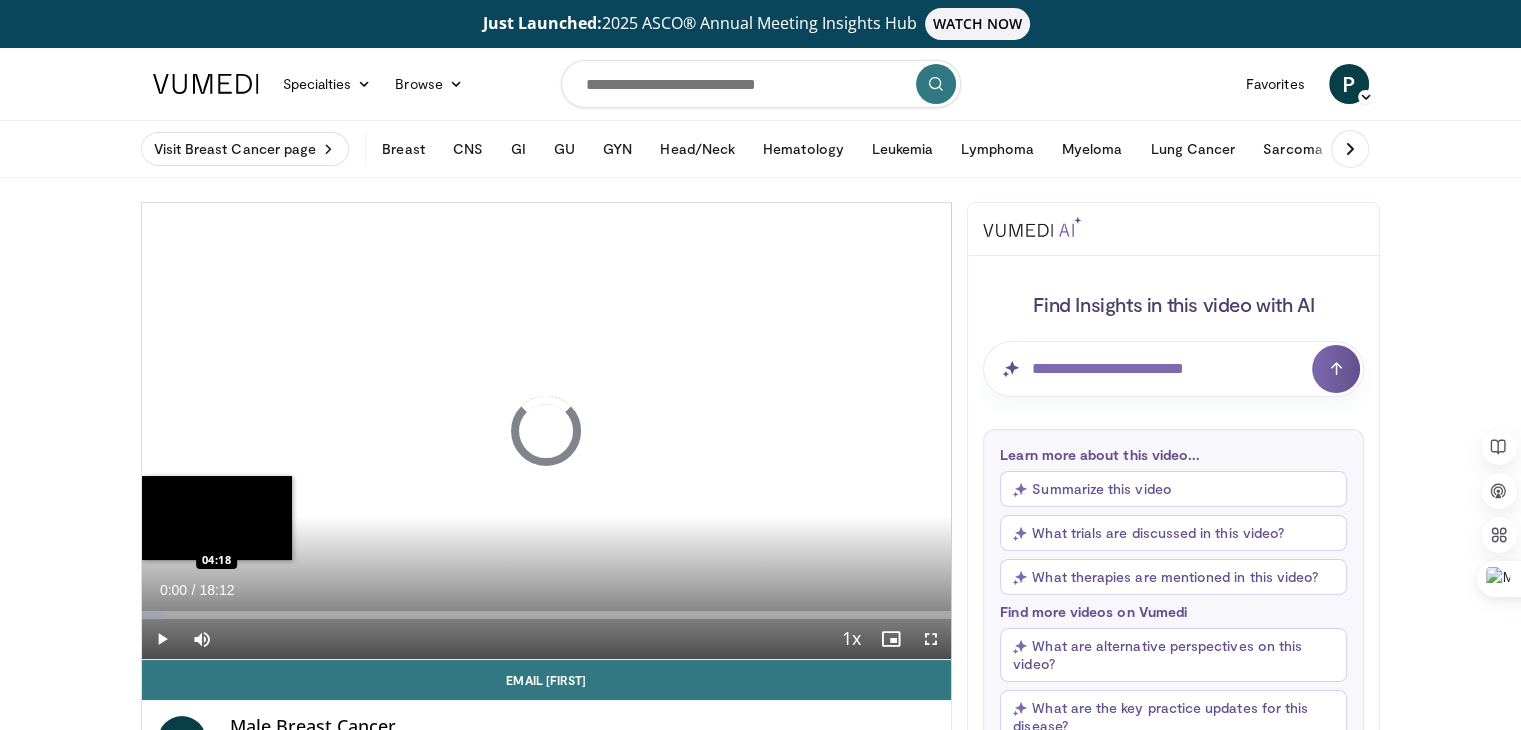 click on "Loaded :  2.75% 00:00 04:18" at bounding box center [547, 615] 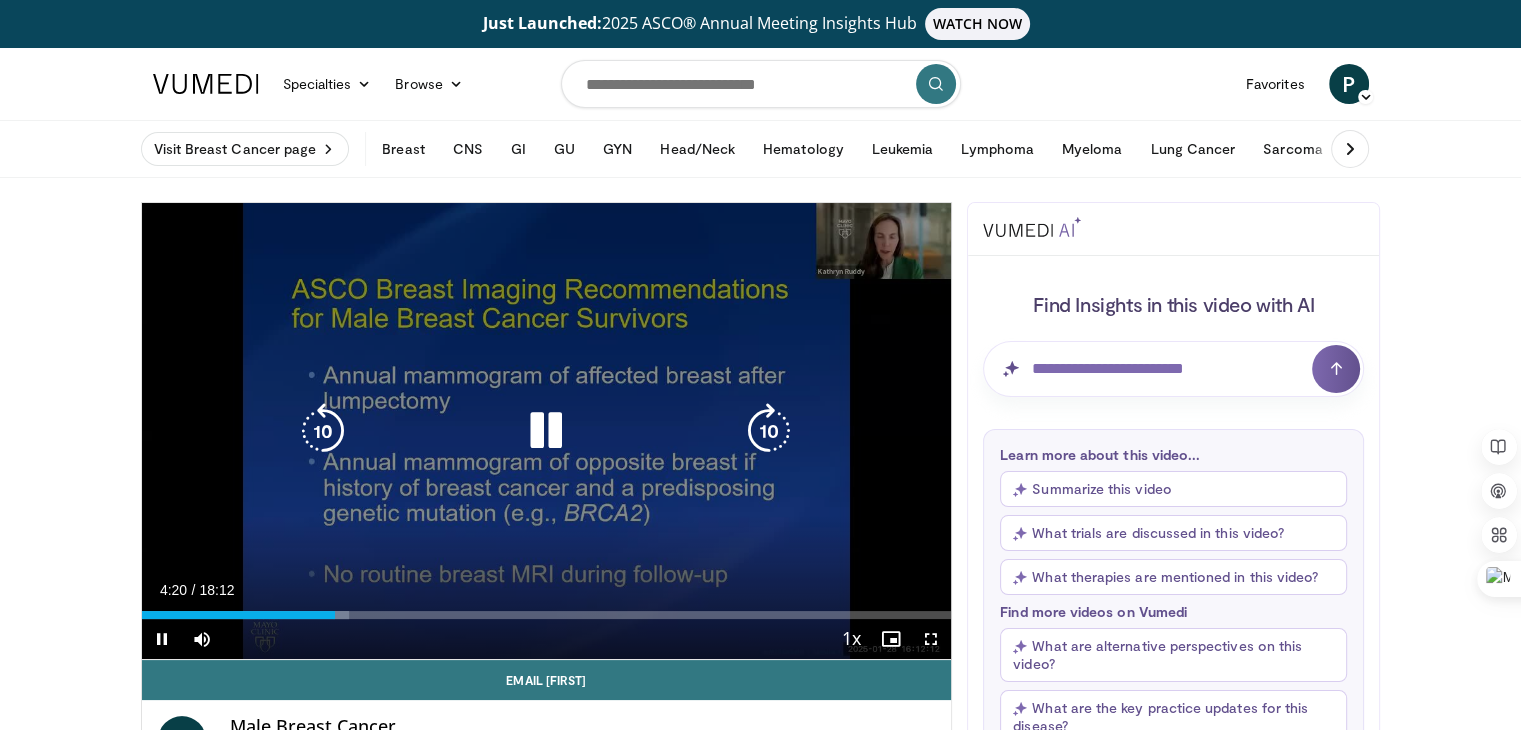 click at bounding box center (546, 431) 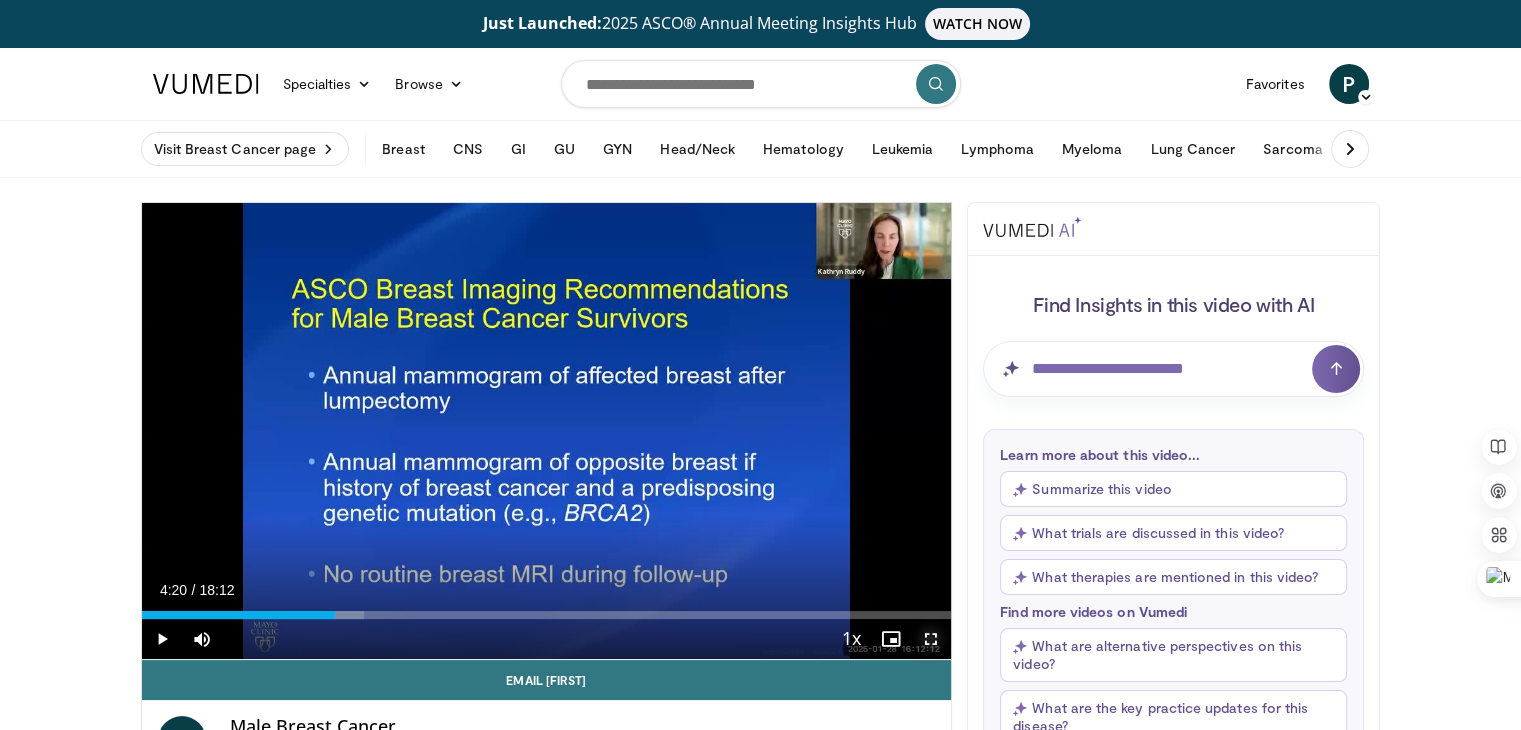 click at bounding box center [931, 639] 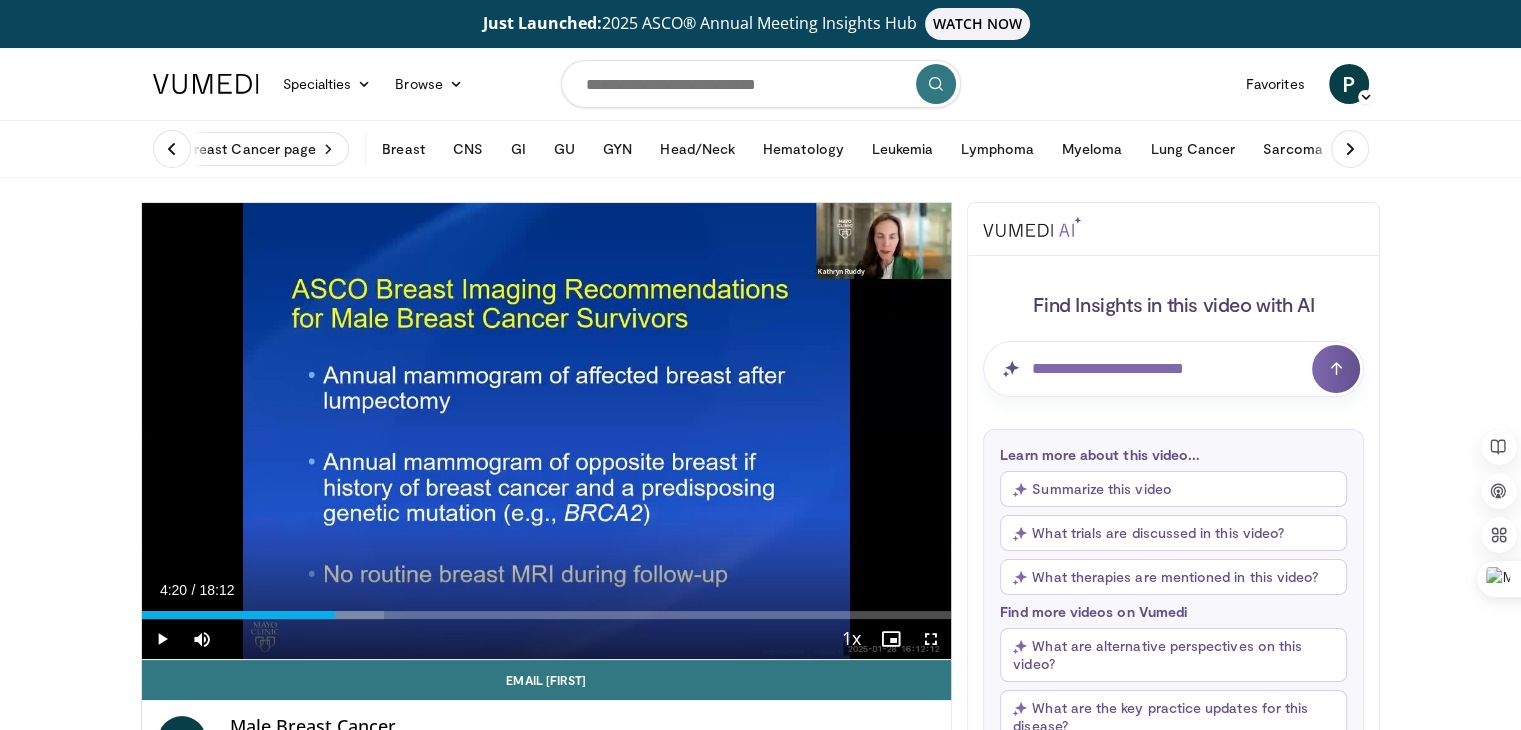 scroll, scrollTop: 1076, scrollLeft: 0, axis: vertical 